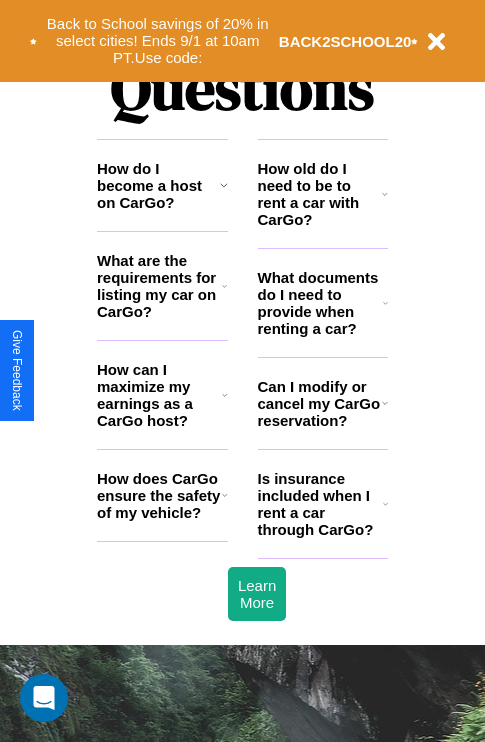 scroll, scrollTop: 2423, scrollLeft: 0, axis: vertical 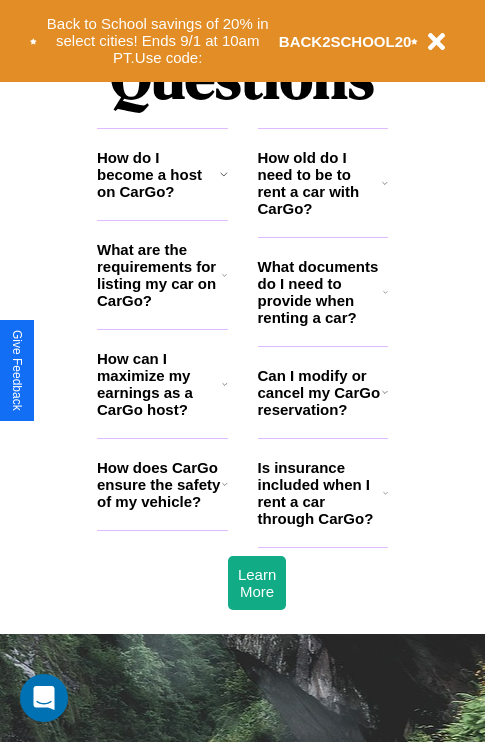 click on "How does CarGo ensure the safety of my vehicle?" at bounding box center (159, 484) 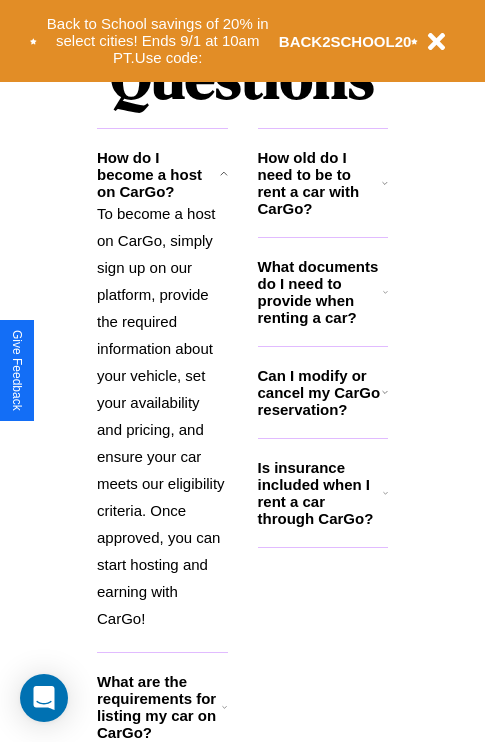 click on "How old do I need to be to rent a car with CarGo?" at bounding box center (320, 183) 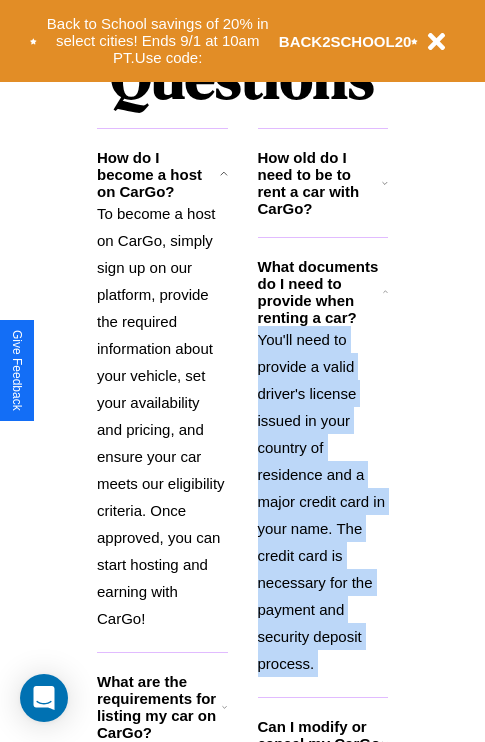click on "You'll need to provide a valid driver's license issued in your country of residence and a major credit card in your name. The credit card is necessary for the payment and security deposit process." at bounding box center (323, 501) 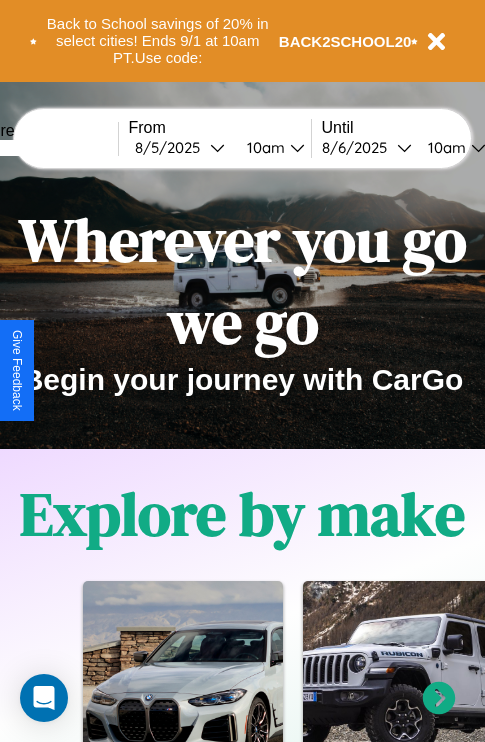 scroll, scrollTop: 0, scrollLeft: 0, axis: both 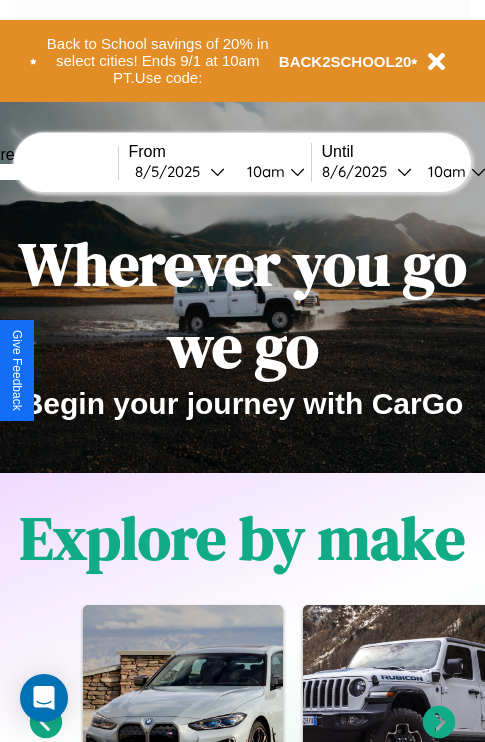 click at bounding box center (43, 172) 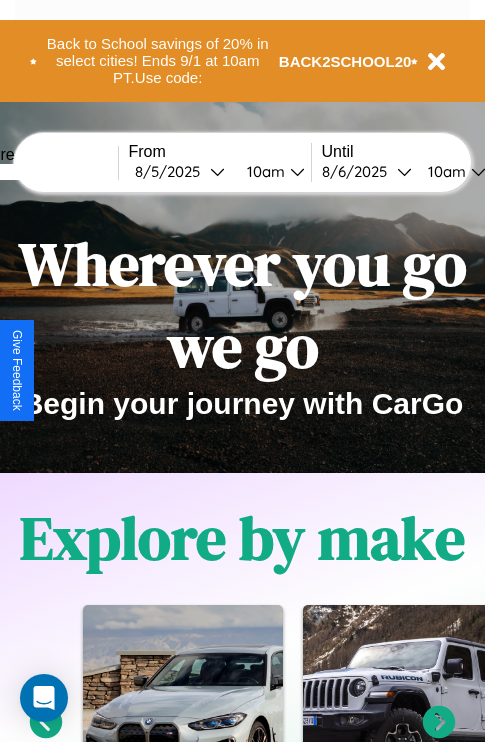 type on "*****" 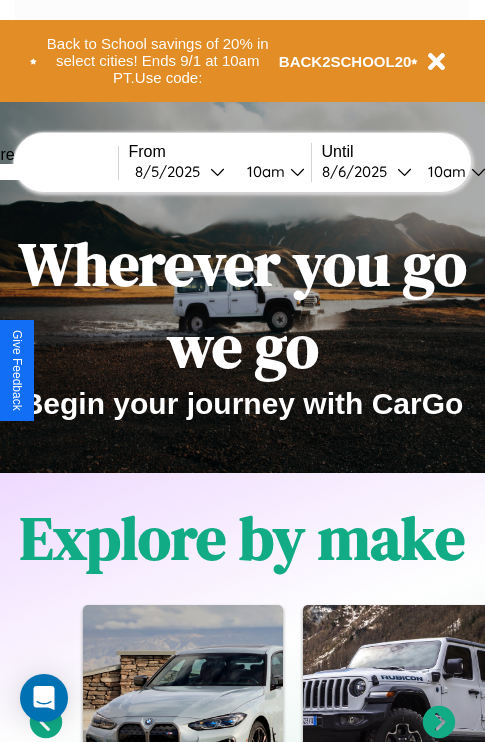 click on "8 / 5 / 2025" at bounding box center (172, 171) 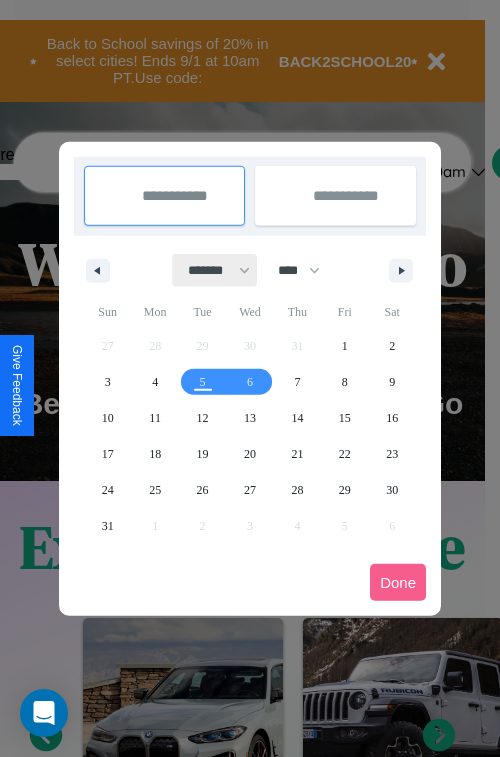 click on "******* ******** ***** ***** *** **** **** ****** ********* ******* ******** ********" at bounding box center [215, 270] 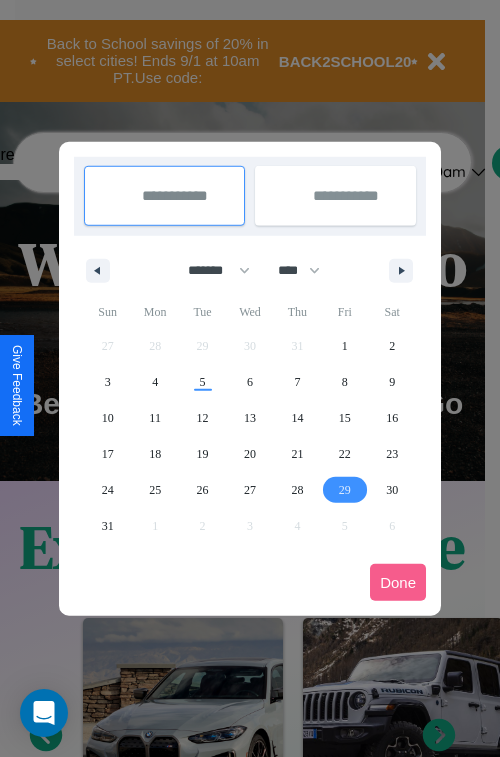 click on "29" at bounding box center [345, 490] 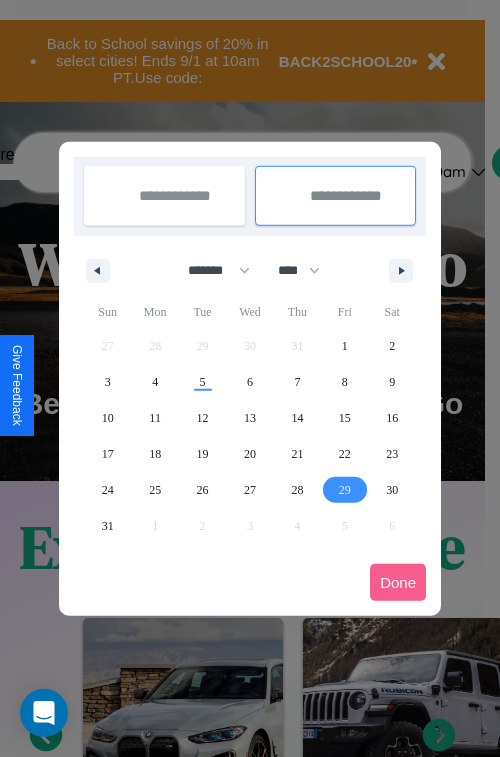 type on "**********" 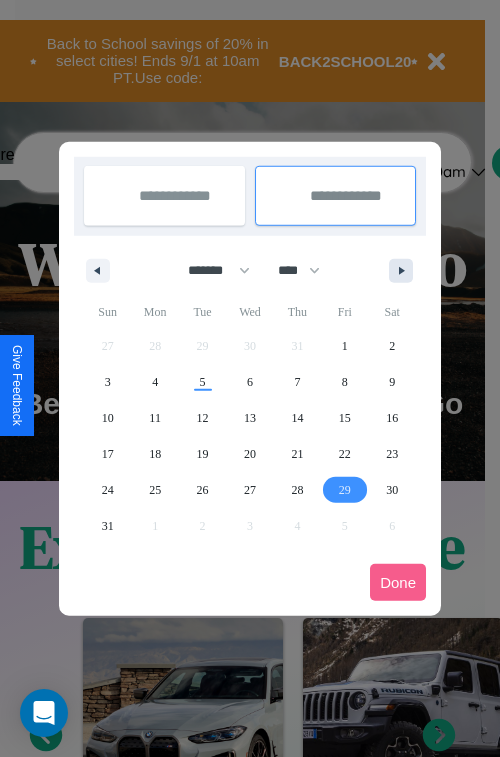 click at bounding box center (405, 271) 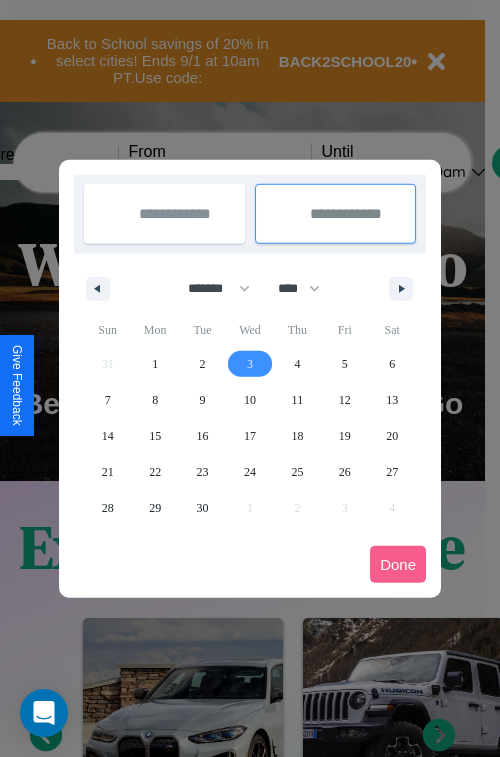 click on "3" at bounding box center [250, 364] 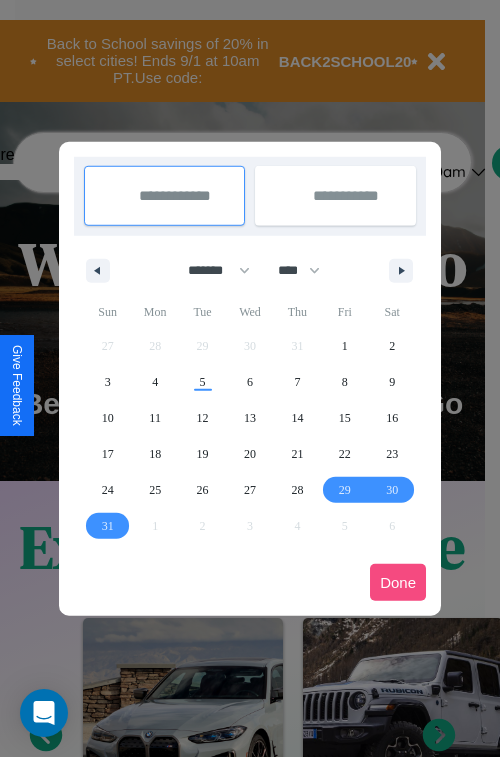 click on "Done" at bounding box center [398, 582] 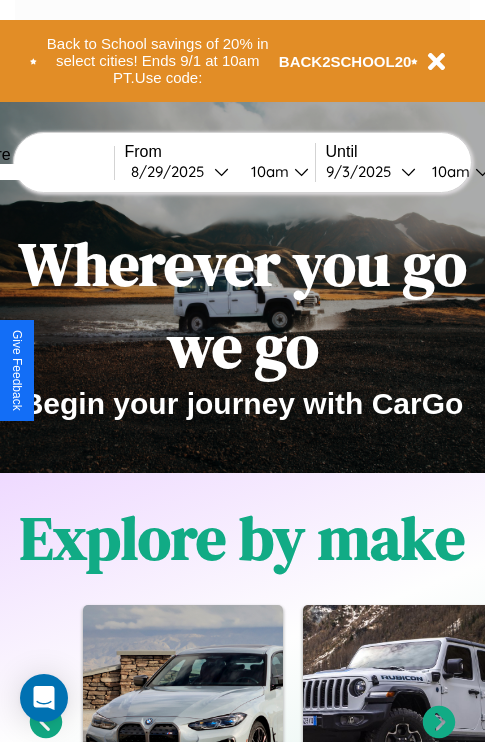 scroll, scrollTop: 0, scrollLeft: 73, axis: horizontal 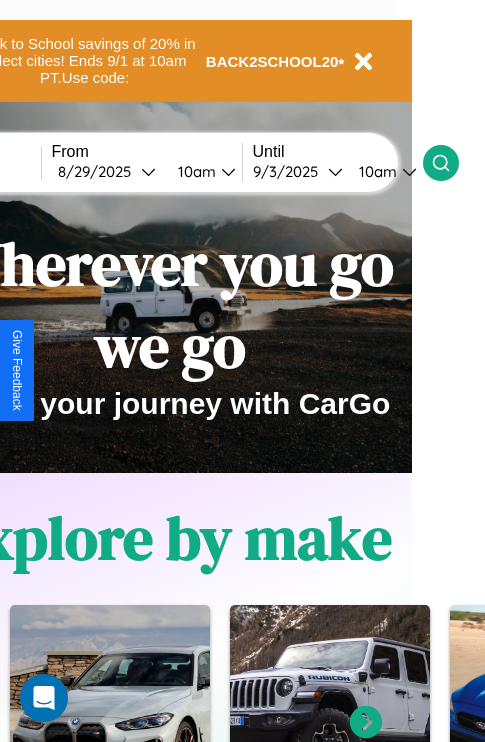 click 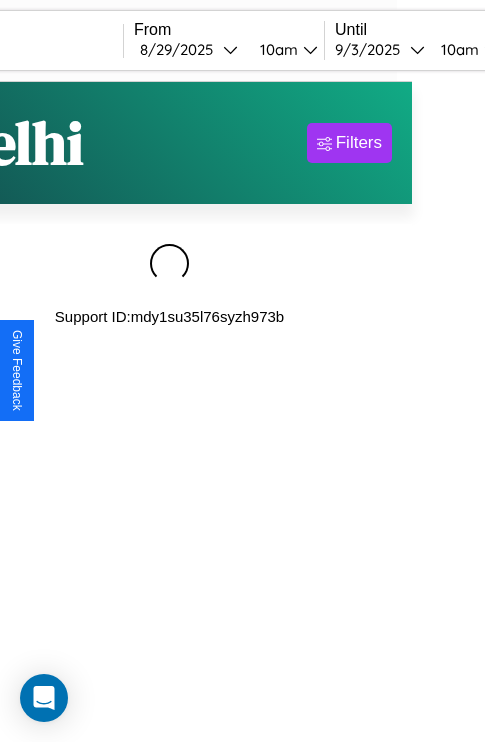 scroll, scrollTop: 0, scrollLeft: 0, axis: both 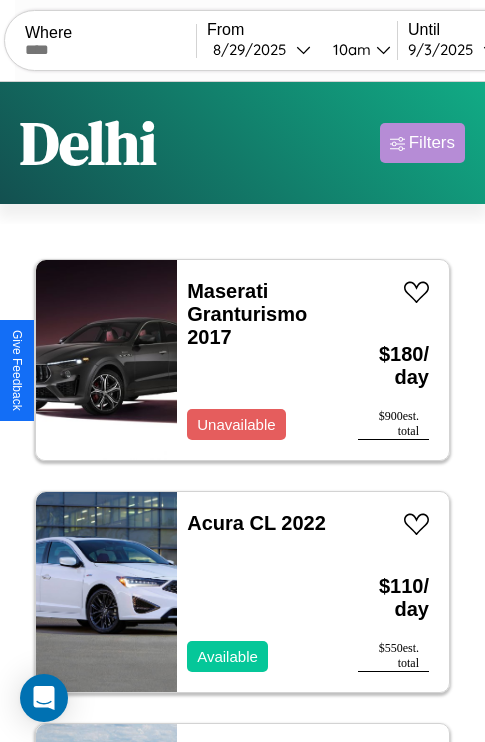 click on "Filters" at bounding box center (432, 143) 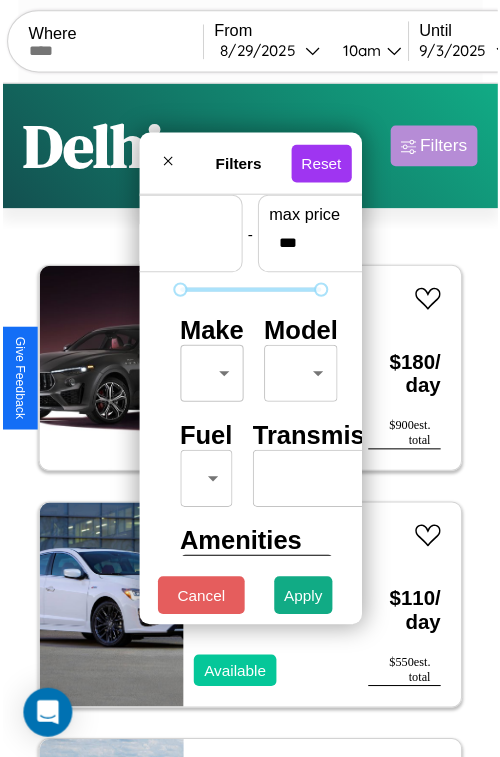 scroll, scrollTop: 59, scrollLeft: 0, axis: vertical 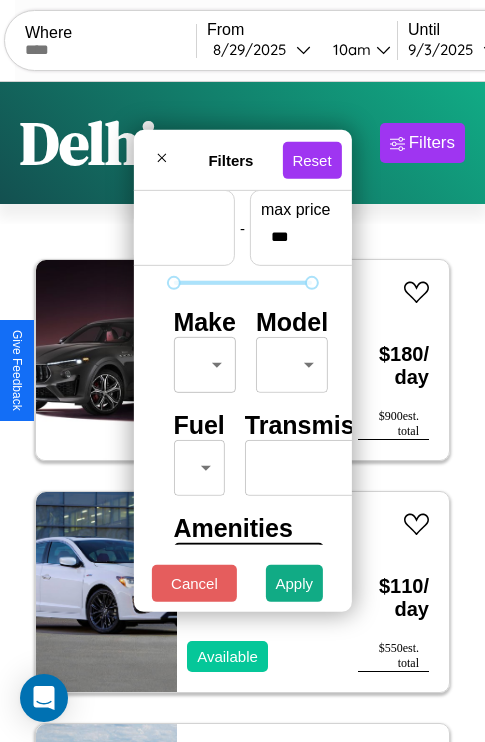 click on "CarGo Where From [DATE] [TIME] Until [DATE] [TIME] Become a Host Login Sign Up [CITY] Filters 46  cars in this area These cars can be picked up in this city. Maserati   Granturismo   2017 Unavailable $ 180  / day $ 900  est. total Acura   CL   2022 Available $ 110  / day $ 550  est. total Hyundai   Santa Fe Sport   2018 Available $ 70  / day $ 350  est. total Chrysler   NEWPORT   2020 Unavailable $ 30  / day $ 150  est. total Lincoln   Mark LT   2020 Unavailable $ 140  / day $ 700  est. total Jeep   Grand Wagoneer   2022 Unavailable $ 170  / day $ 850  est. total Alfa Romeo   Giulia (952)   2020 Unavailable $ 110  / day $ 550  est. total Volvo   WCA   2016 Available $ 50  / day $ 250  est. total Ford   Bronco Sport   2020 Available $ 100  / day $ 500  est. total Aston Martin   V8   2017 Available $ 190  / day $ 950  est. total Nissan   Juke   2018 Unavailable $ 180  / day $ 900  est. total Lamborghini   Aventador   2021 Available $ 40  / day $ 200  est. total Dodge   Durango   2016 Available $ 70 $" at bounding box center [242, 412] 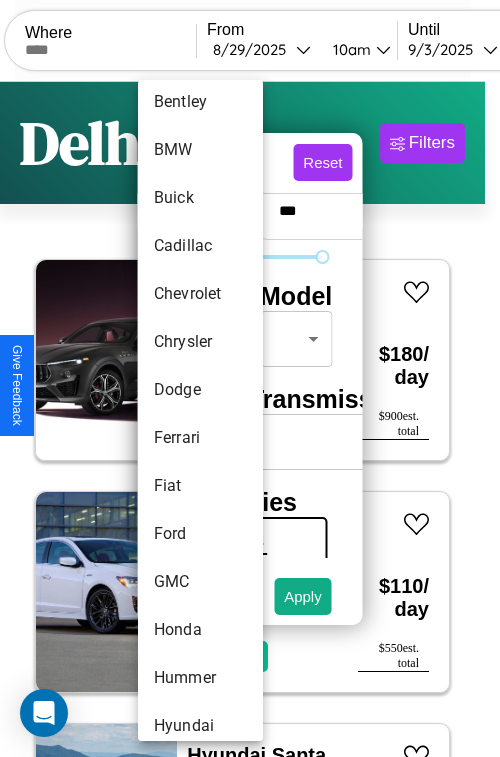 scroll, scrollTop: 278, scrollLeft: 0, axis: vertical 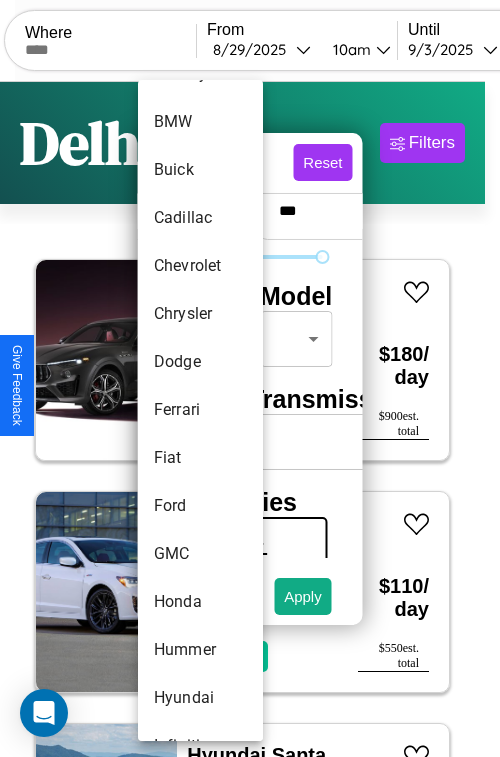 click on "Ferrari" at bounding box center [200, 410] 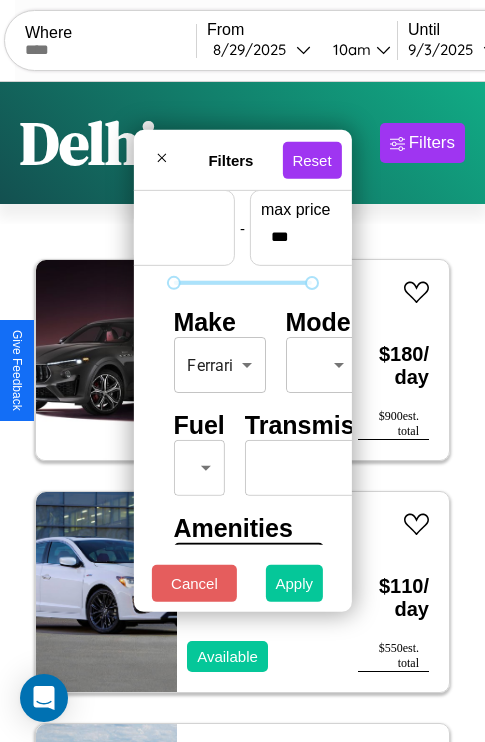 click on "Apply" at bounding box center (295, 583) 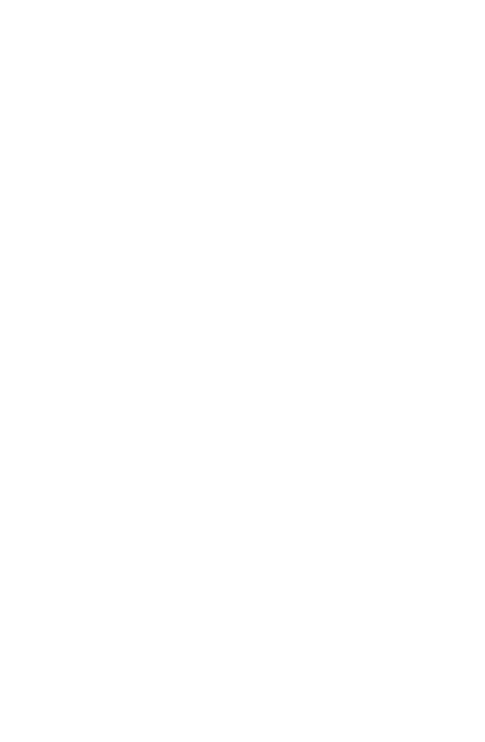 scroll, scrollTop: 0, scrollLeft: 0, axis: both 